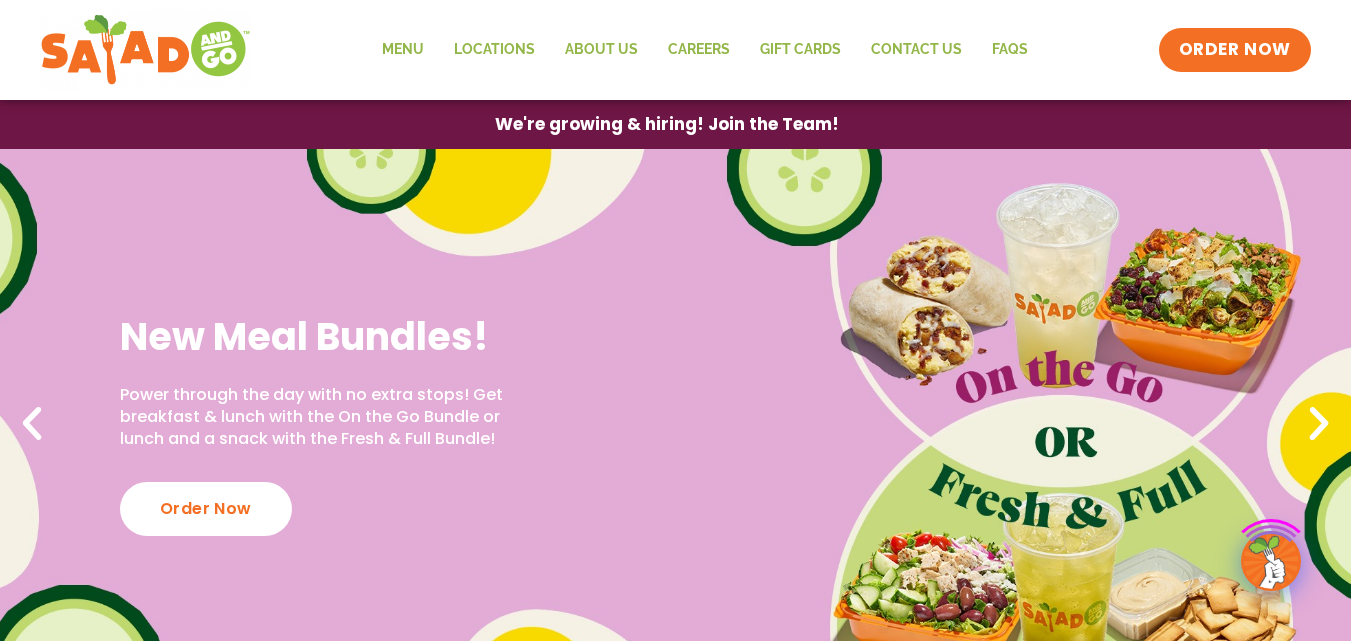 scroll, scrollTop: 0, scrollLeft: 0, axis: both 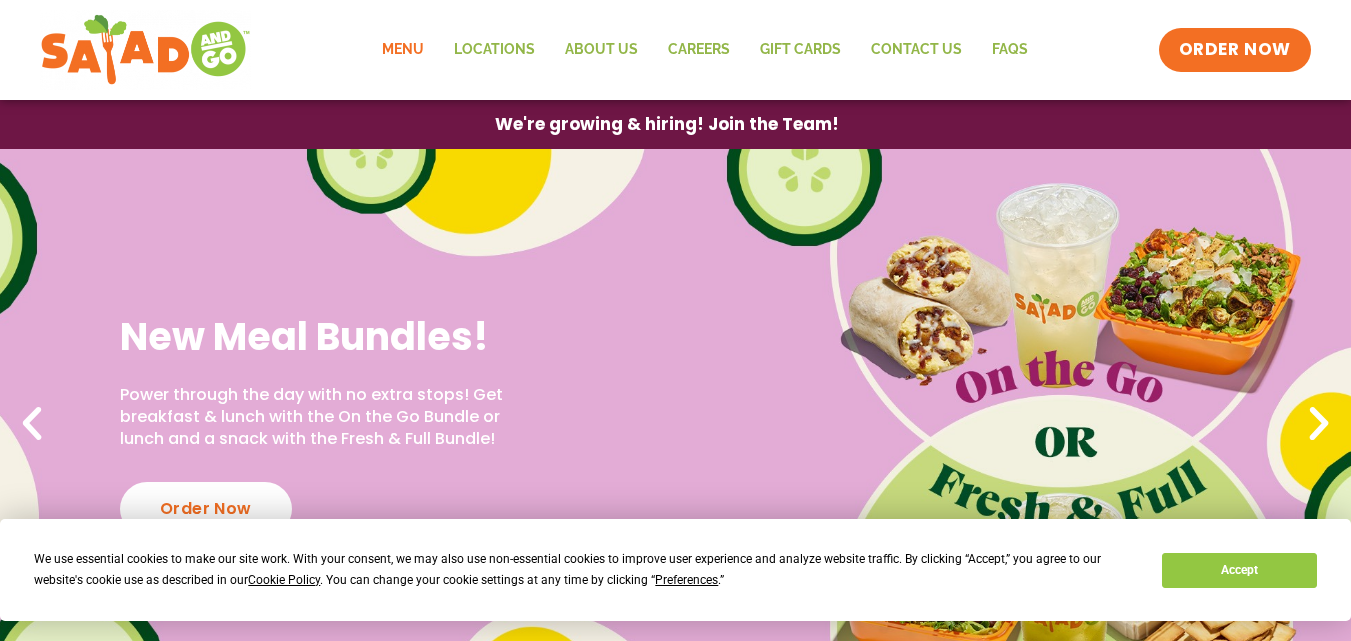 click on "Menu" 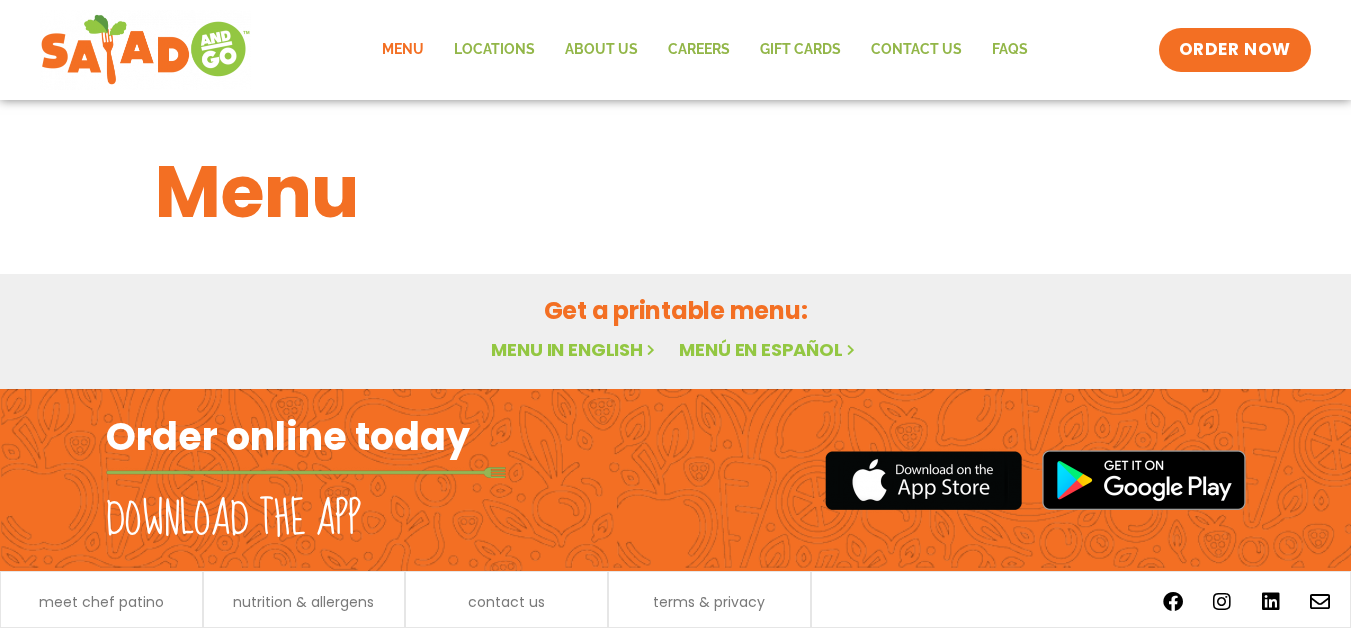 scroll, scrollTop: 0, scrollLeft: 0, axis: both 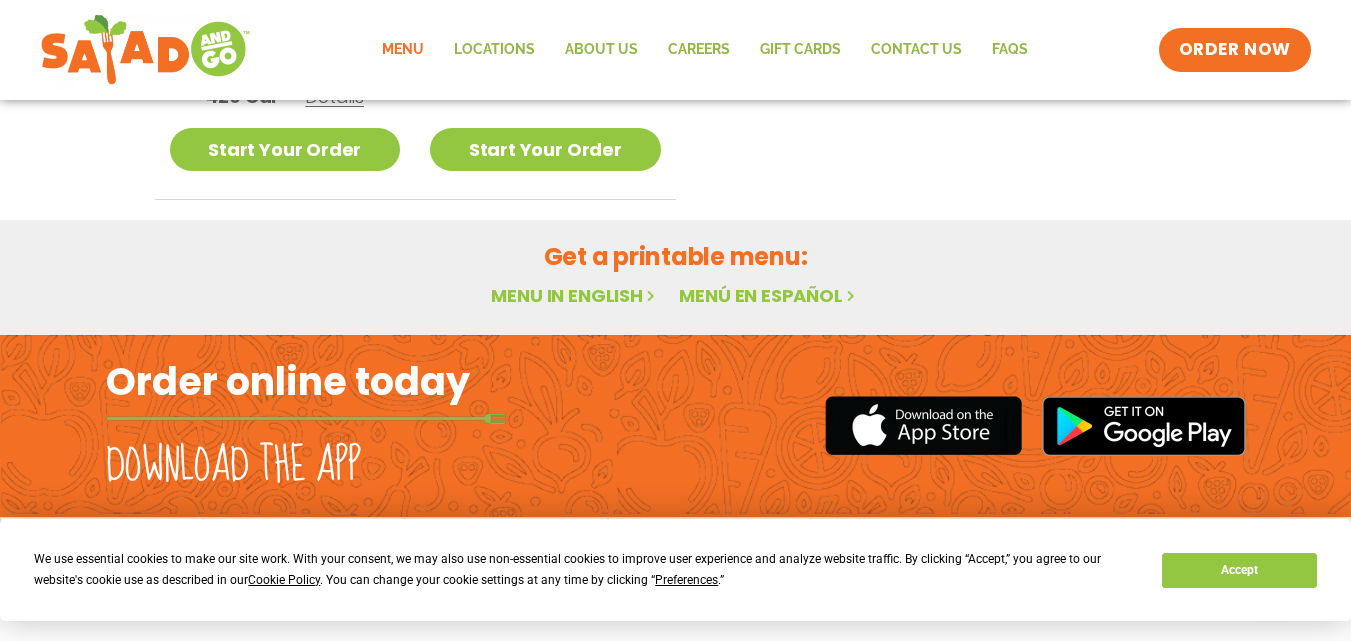 click on "Menu in English" at bounding box center [575, 295] 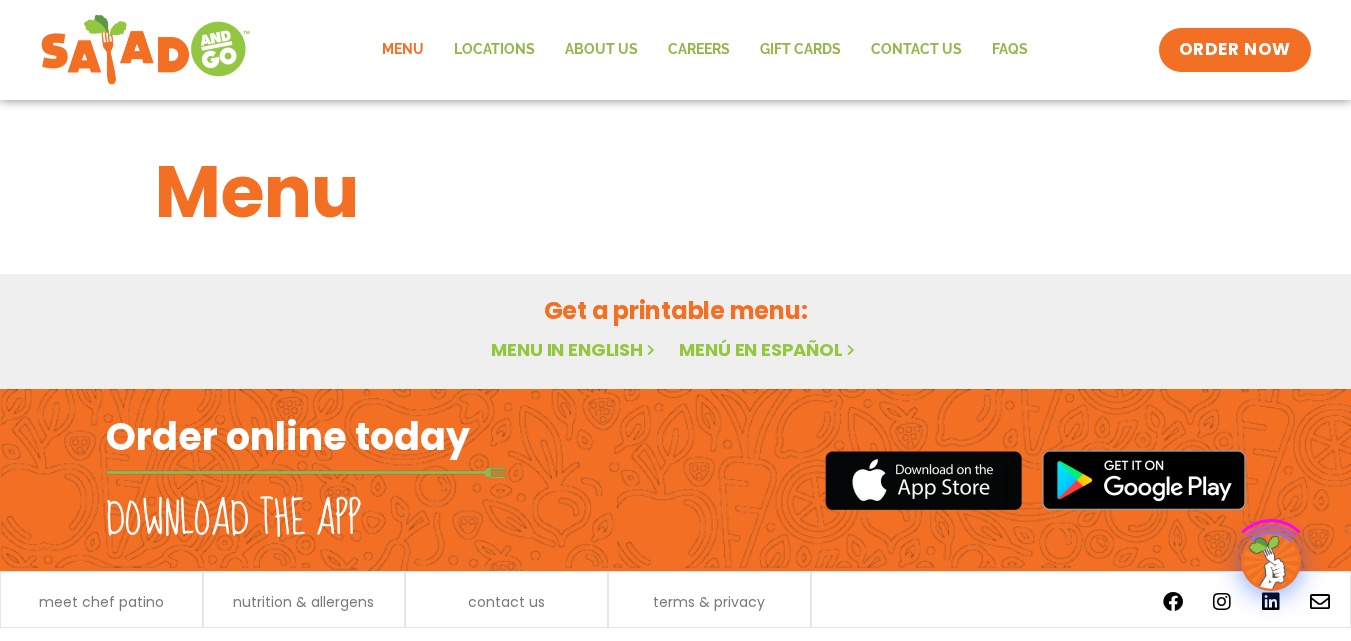 scroll, scrollTop: 0, scrollLeft: 0, axis: both 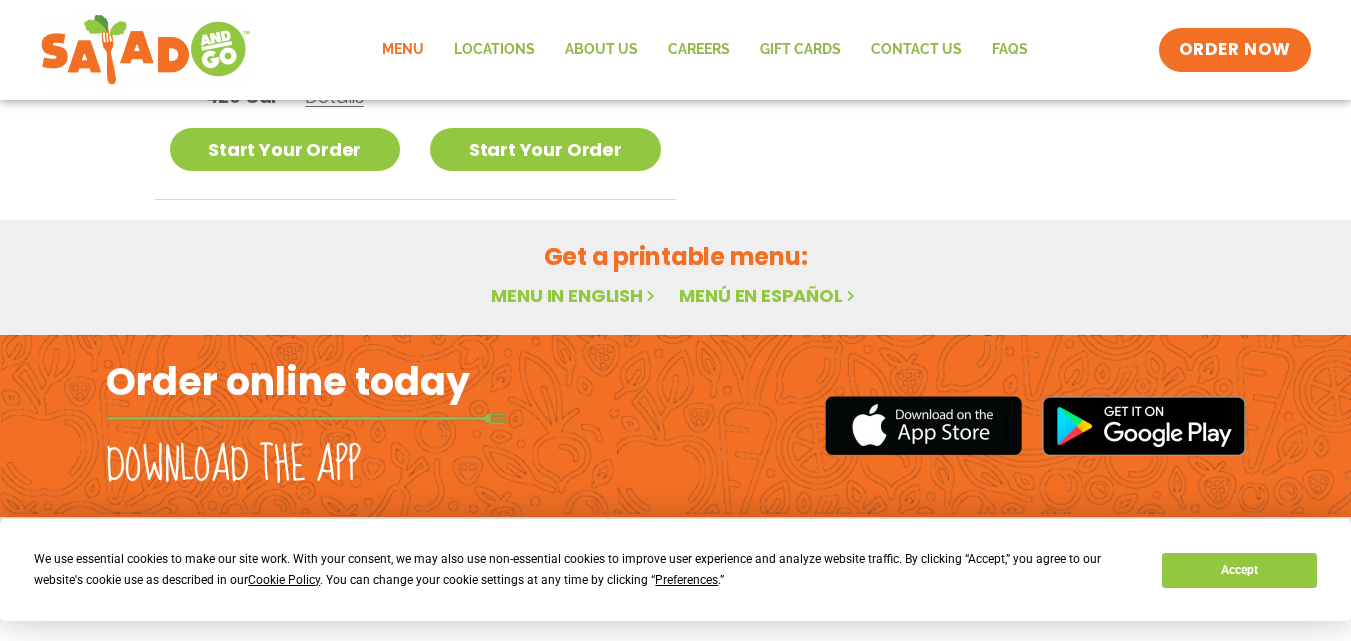 click on "Menu in English" at bounding box center (575, 295) 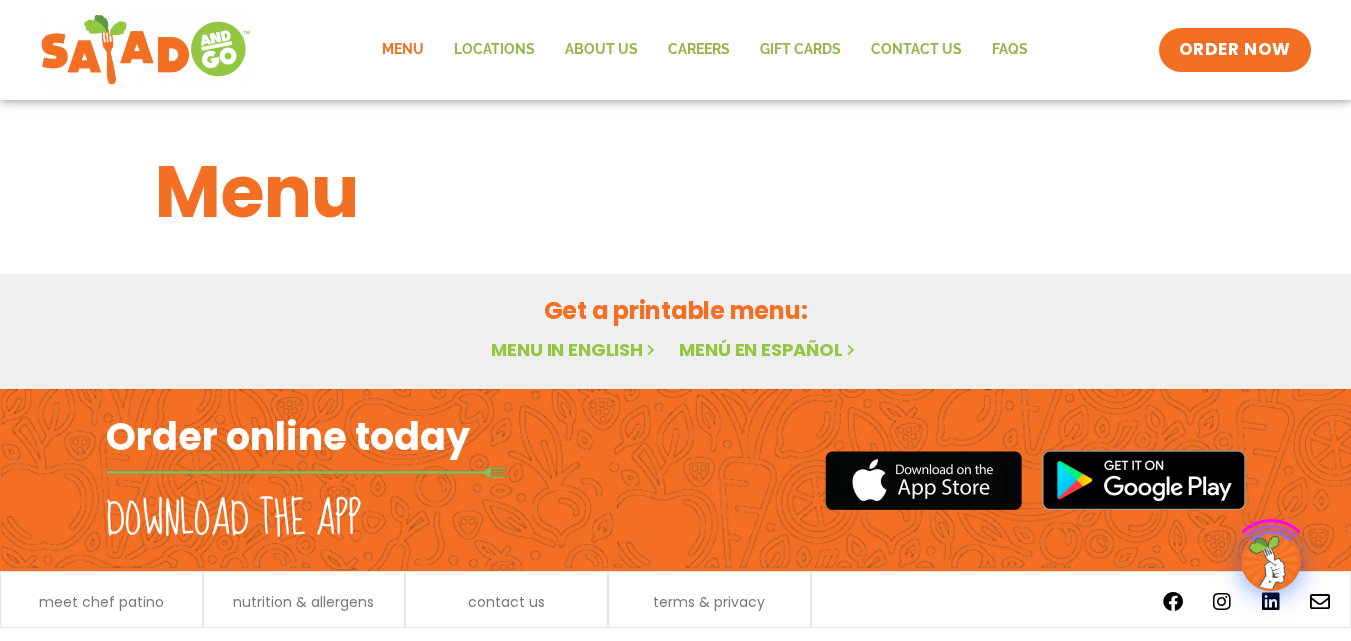 scroll, scrollTop: 0, scrollLeft: 0, axis: both 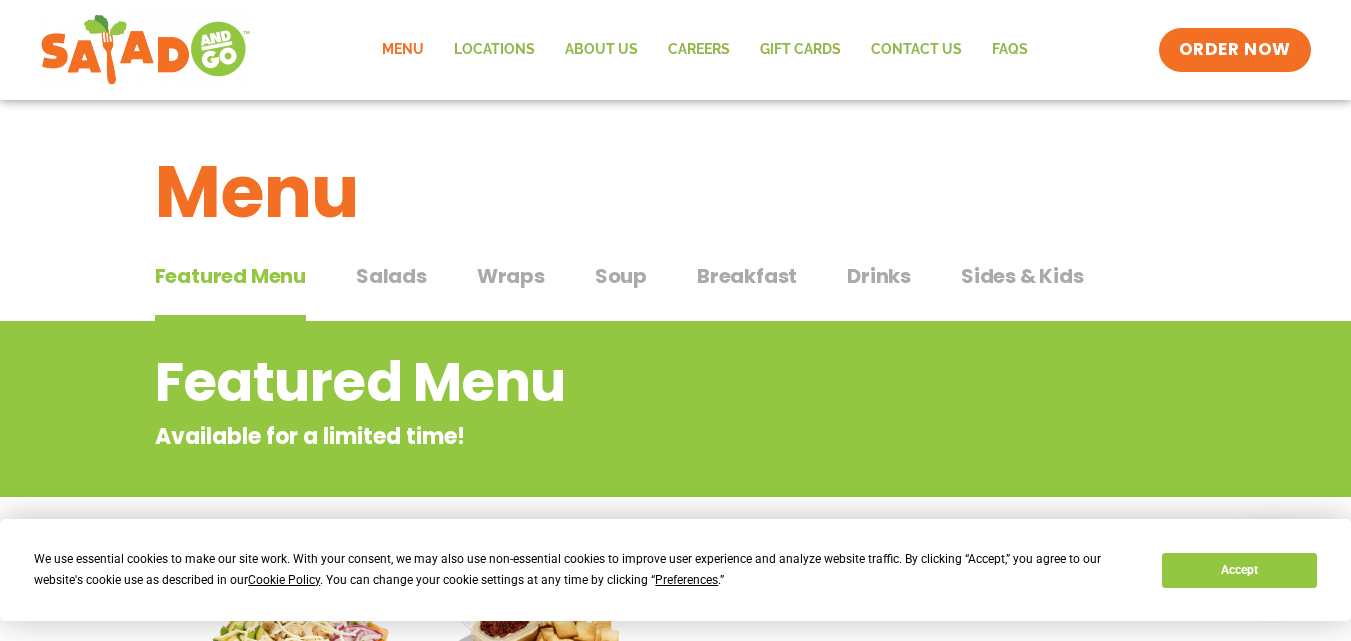 click on "Wraps" at bounding box center [511, 276] 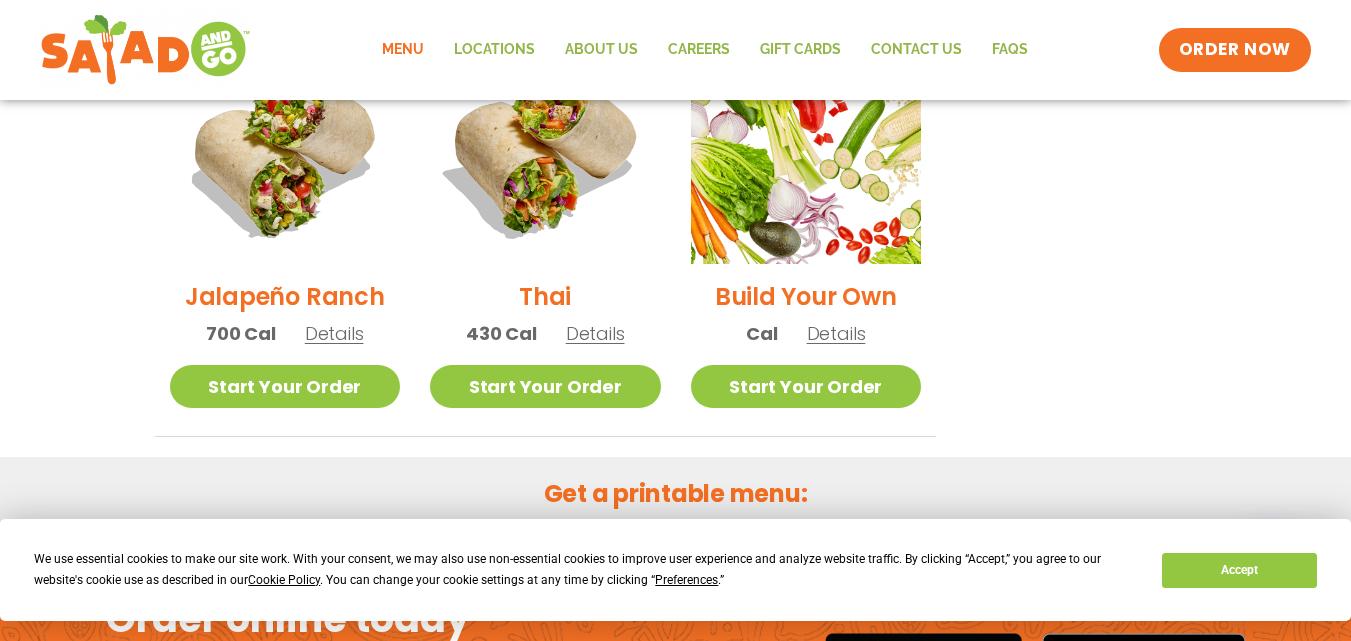 scroll, scrollTop: 1600, scrollLeft: 0, axis: vertical 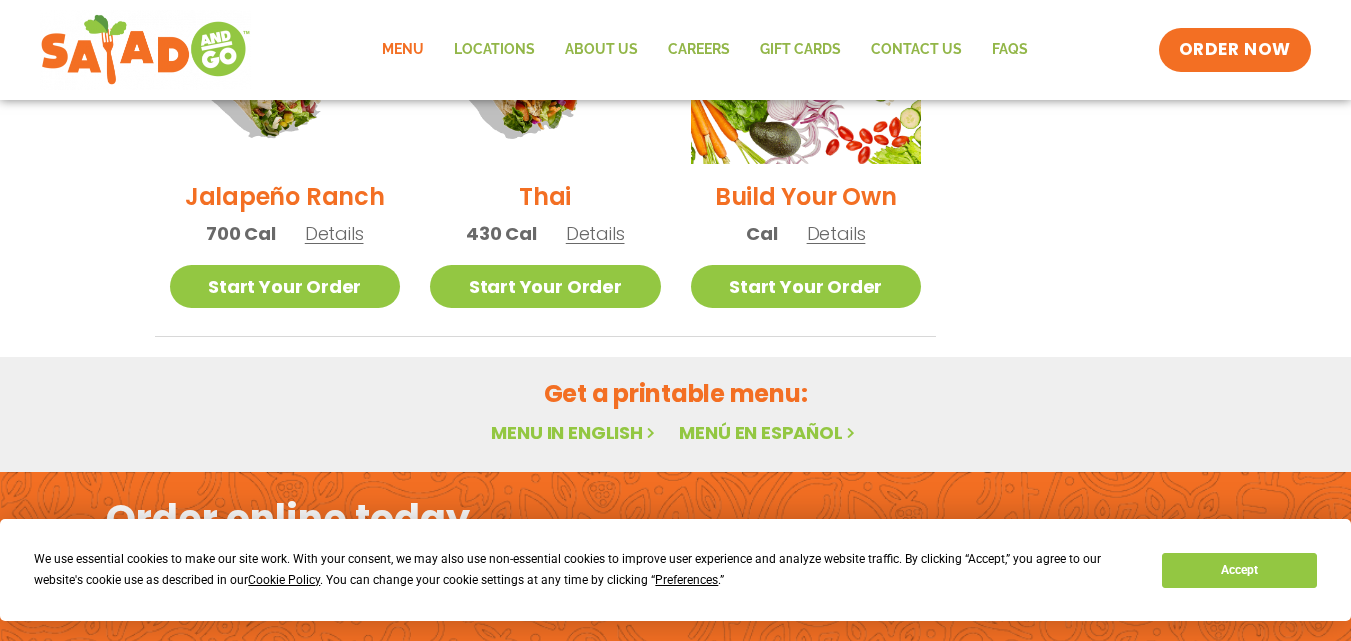 click on "Menu in English" at bounding box center [575, 432] 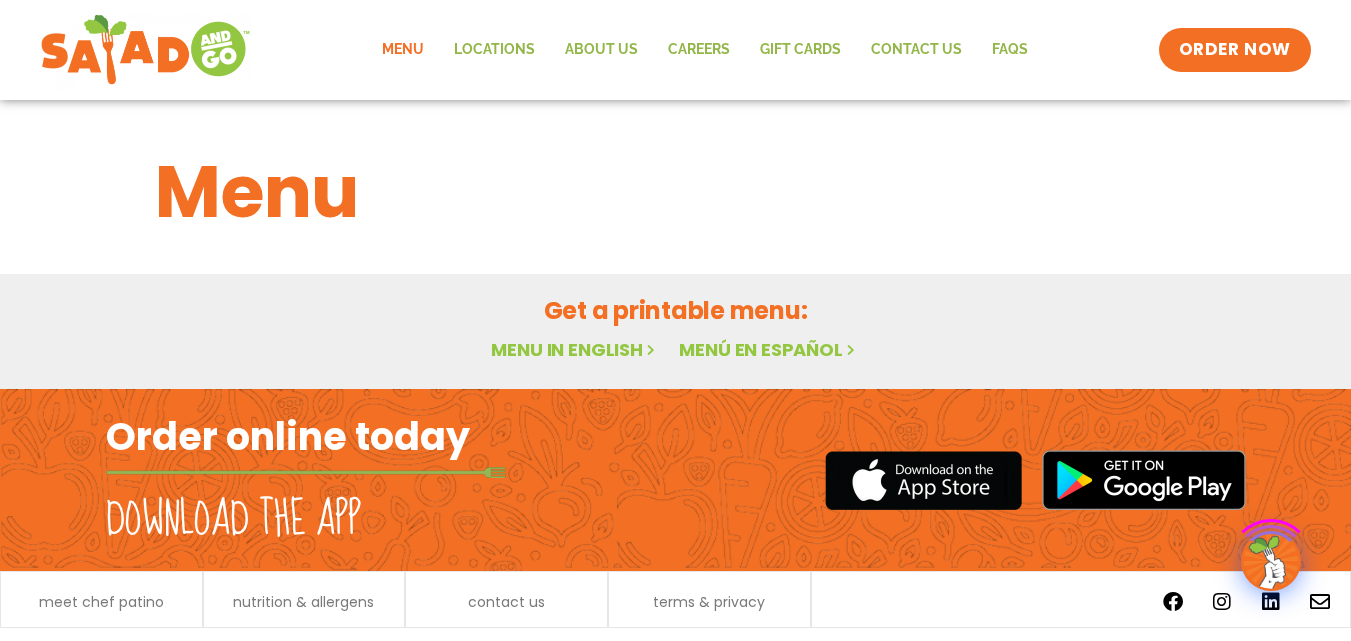 scroll, scrollTop: 0, scrollLeft: 0, axis: both 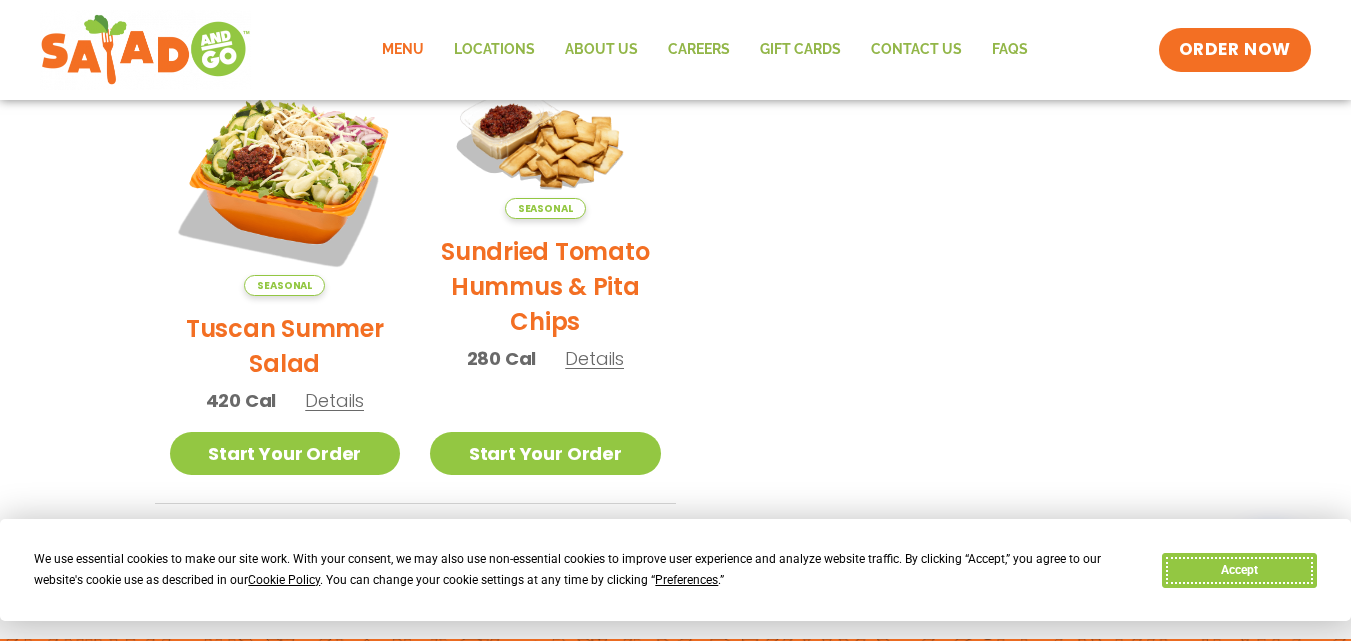 click on "Accept" at bounding box center (1239, 570) 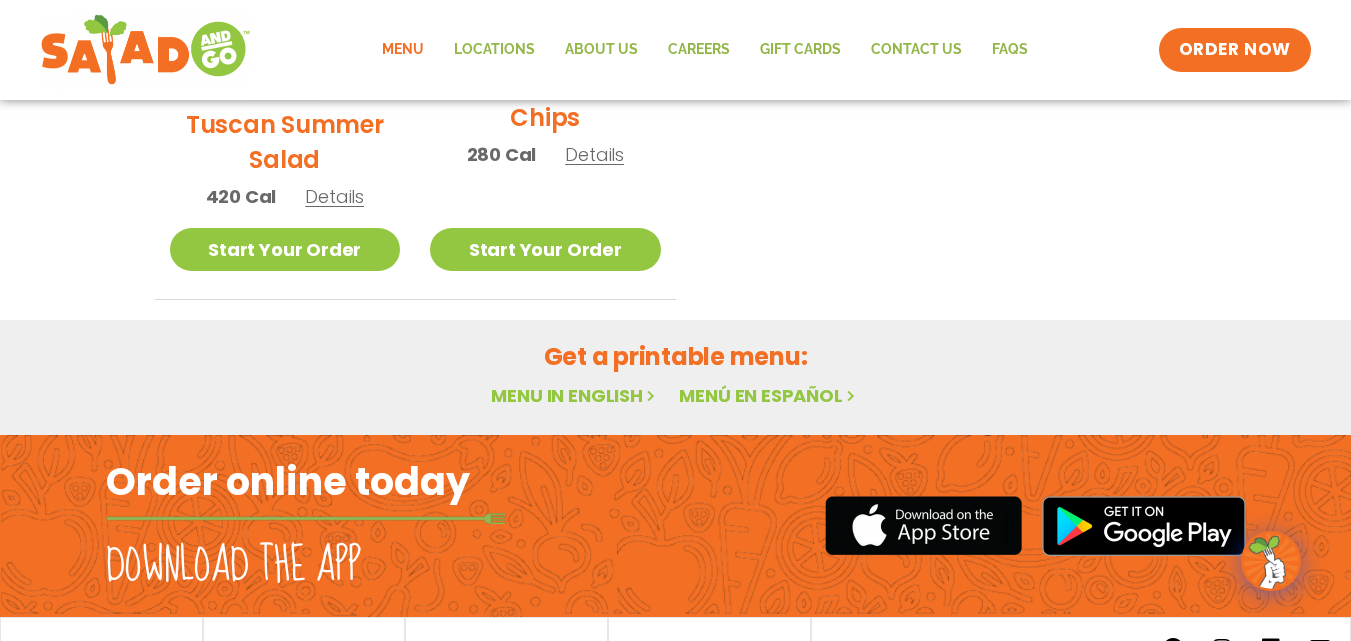 scroll, scrollTop: 804, scrollLeft: 0, axis: vertical 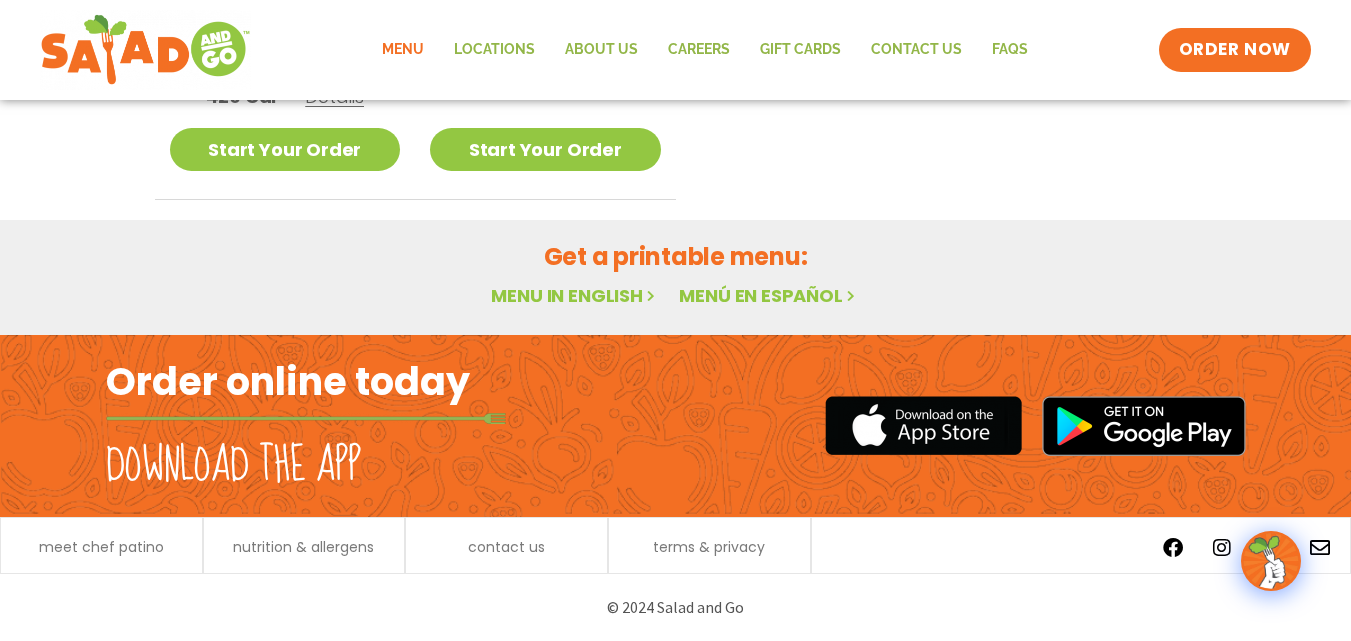 click on "Menu in English" at bounding box center (575, 295) 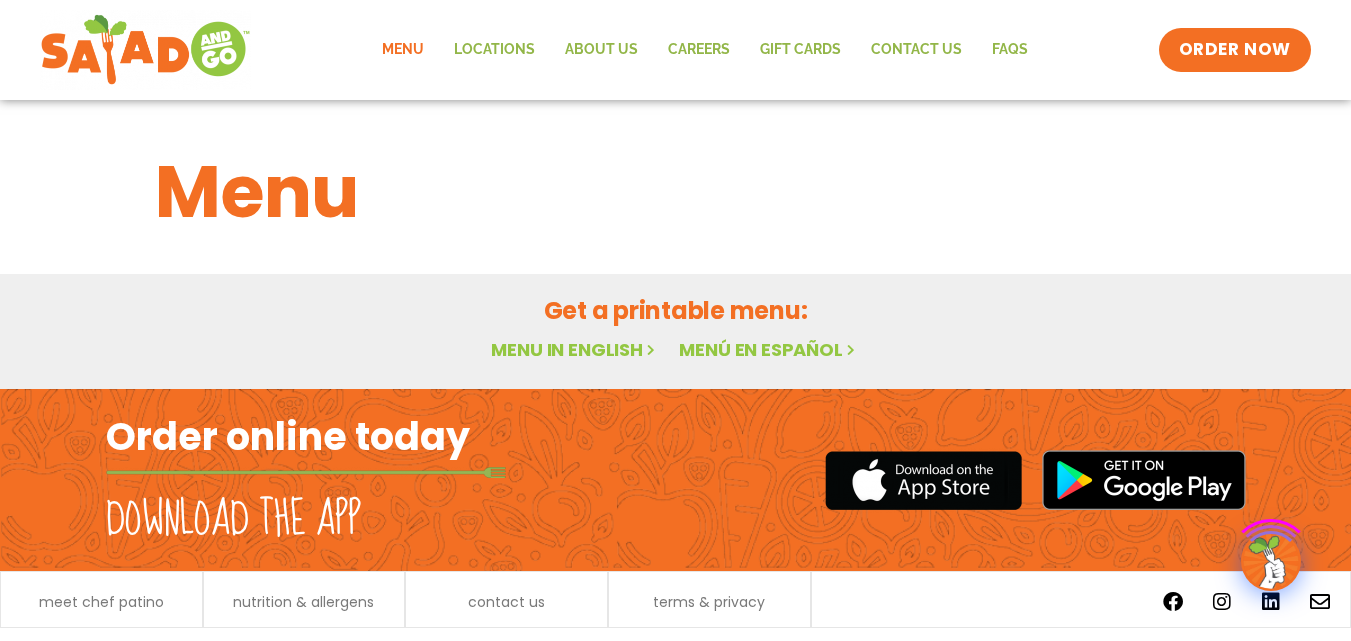 scroll, scrollTop: 0, scrollLeft: 0, axis: both 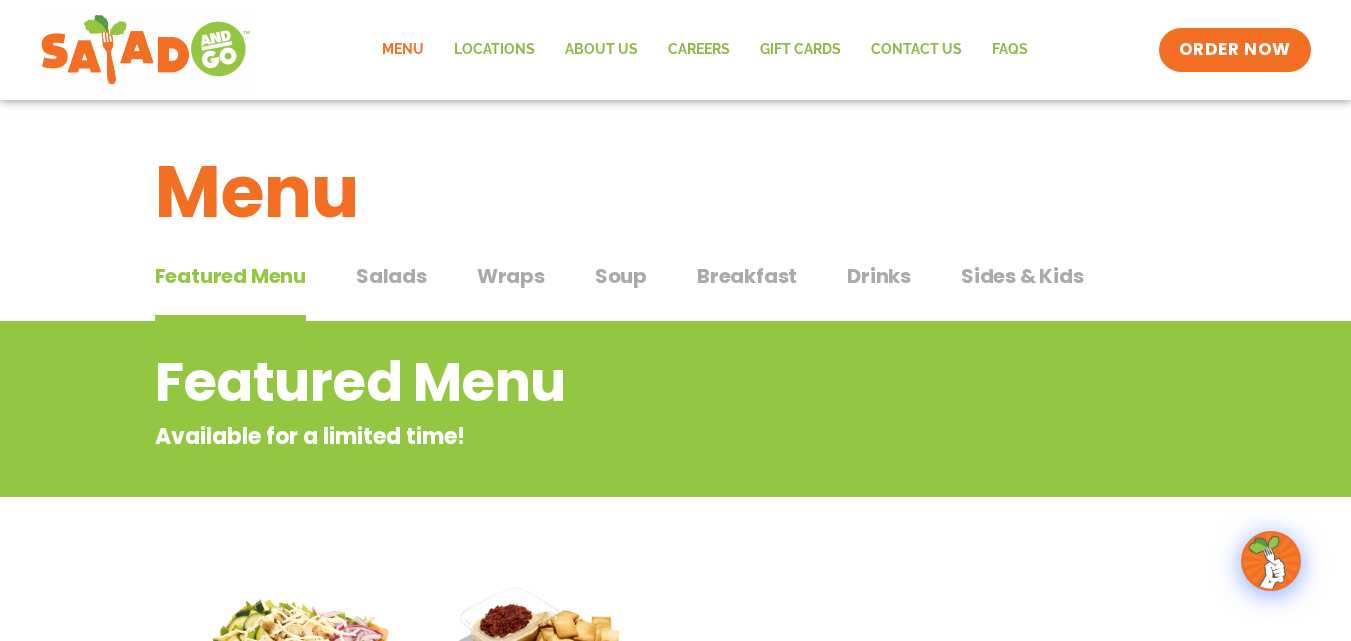 click on "Wraps" at bounding box center (511, 276) 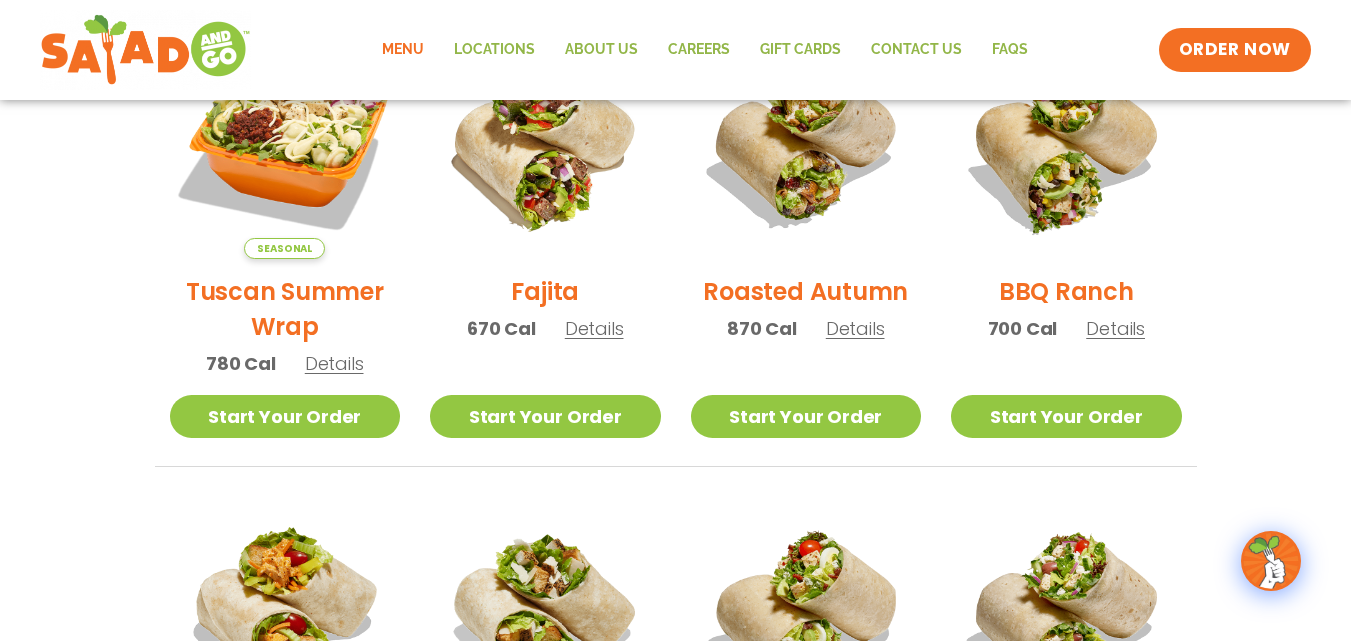 scroll, scrollTop: 600, scrollLeft: 0, axis: vertical 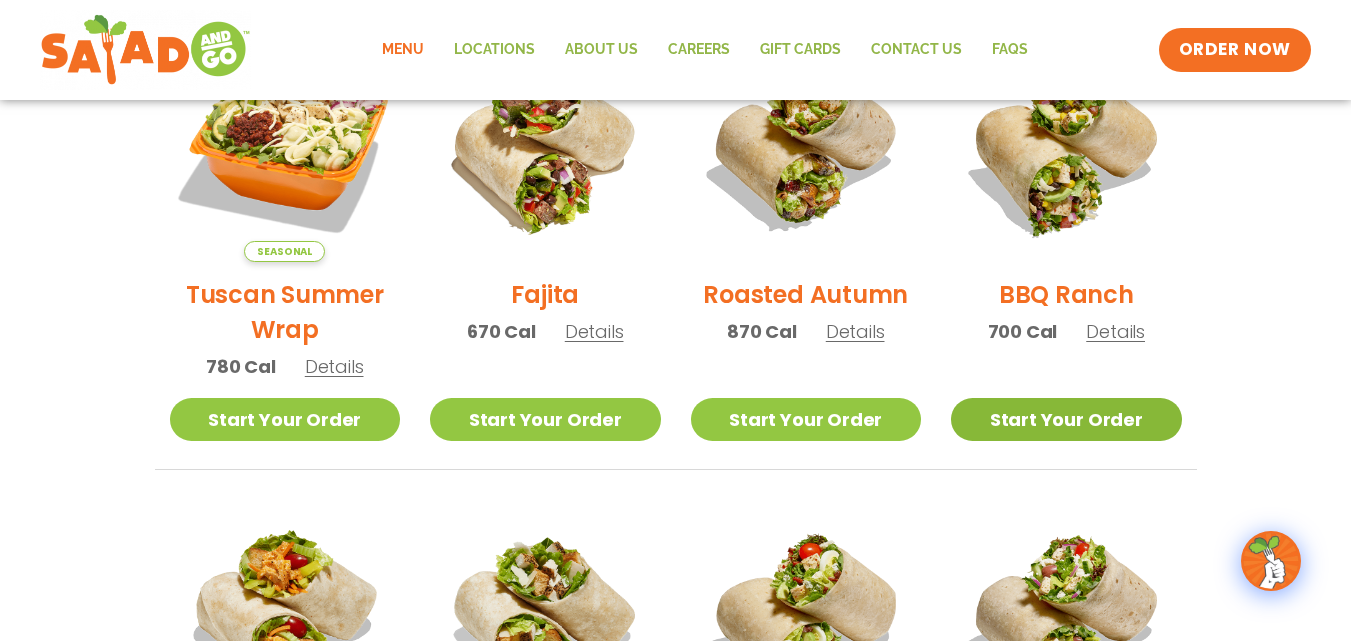 click on "Start Your Order" at bounding box center (1066, 419) 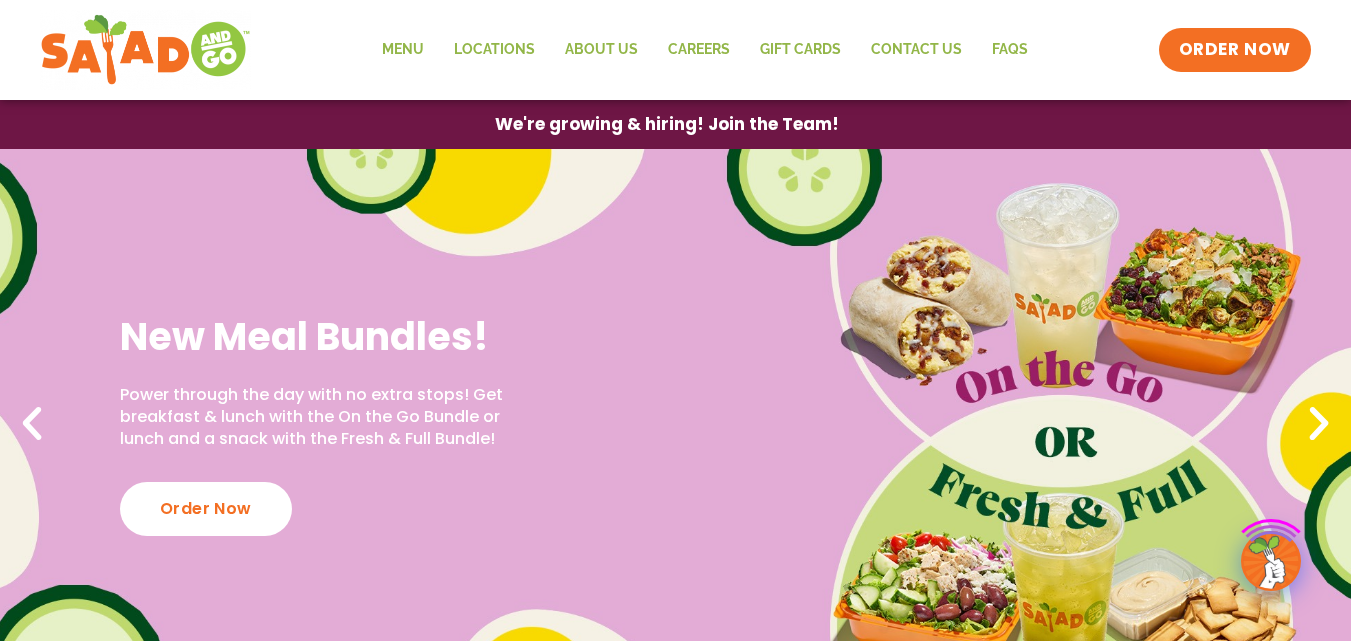 scroll, scrollTop: 0, scrollLeft: 0, axis: both 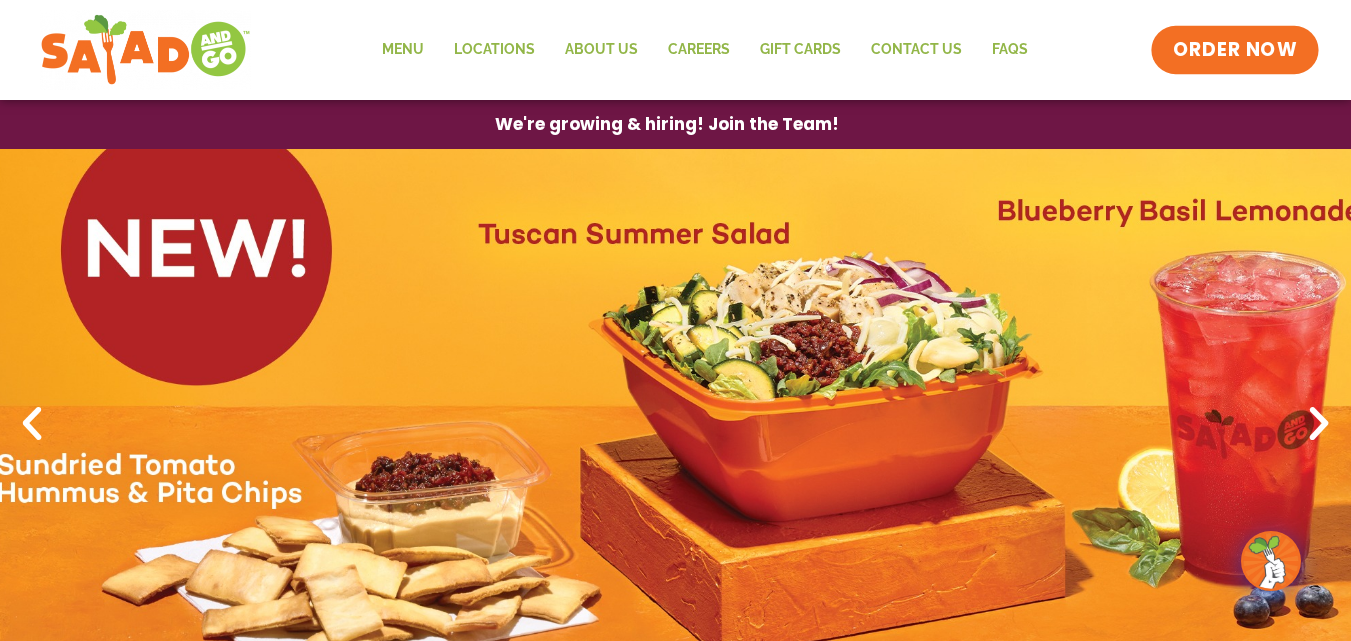 click on "ORDER NOW" at bounding box center (1235, 50) 